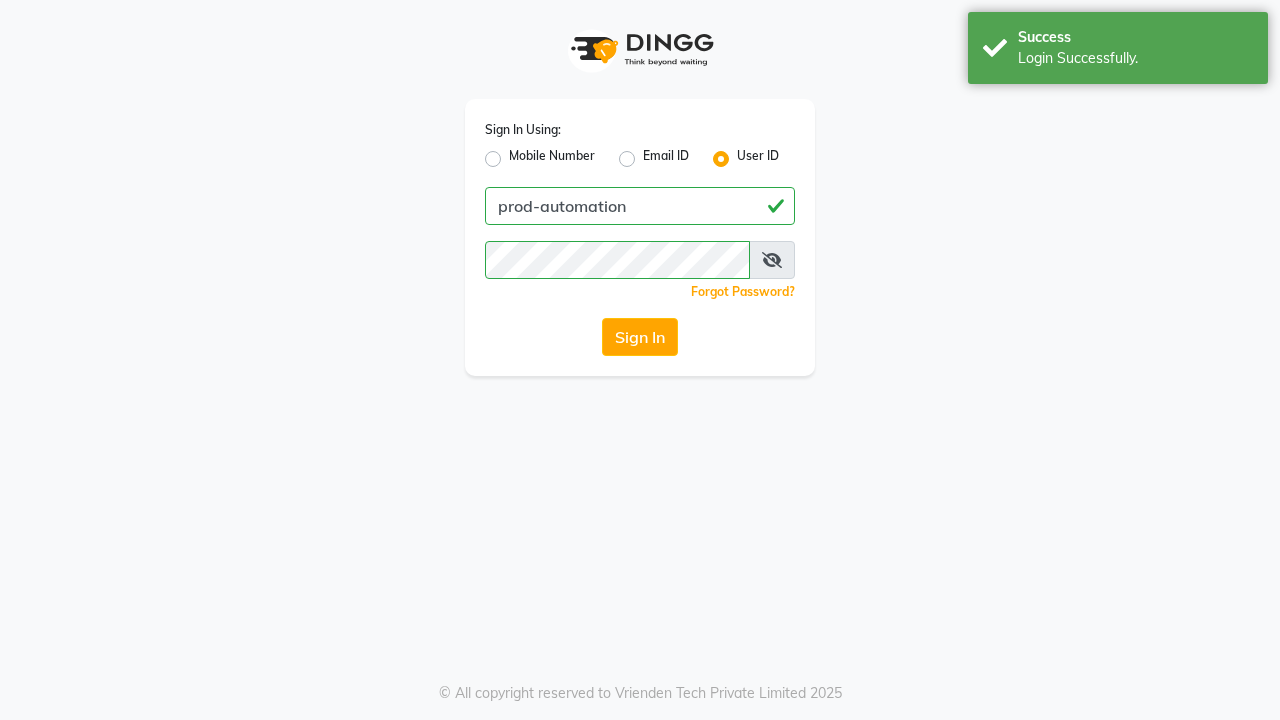 scroll, scrollTop: 0, scrollLeft: 0, axis: both 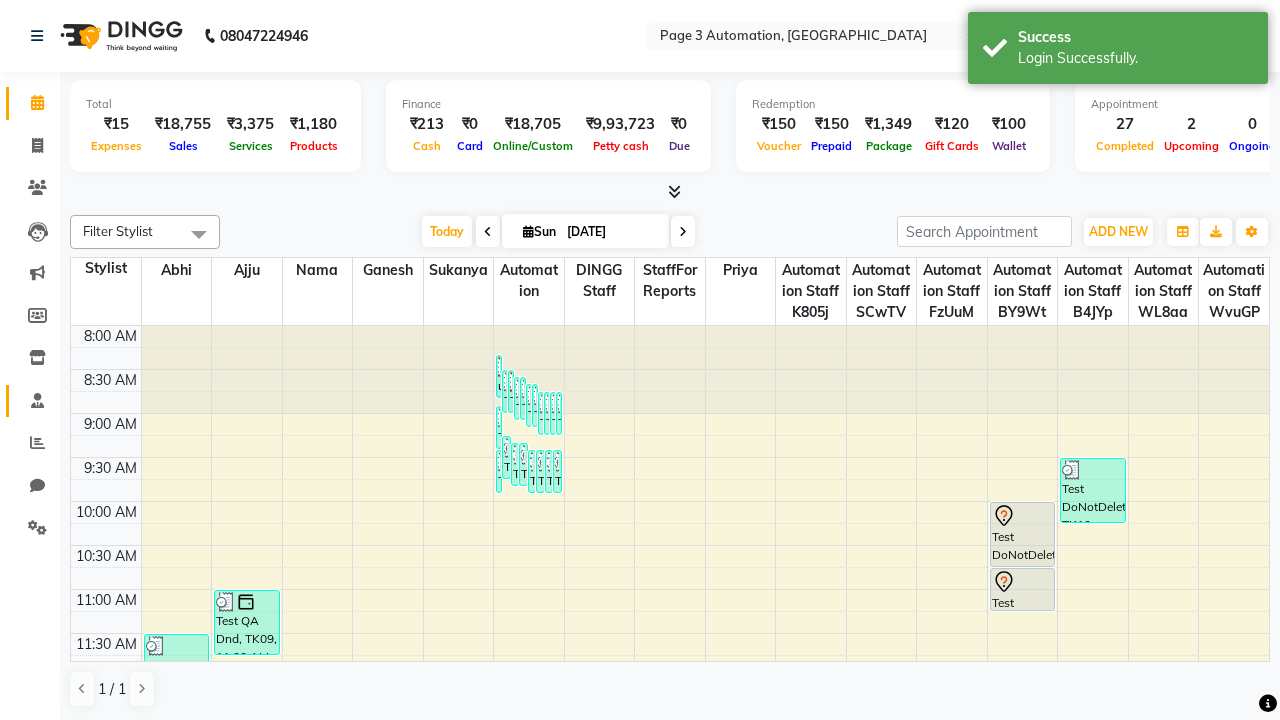 click 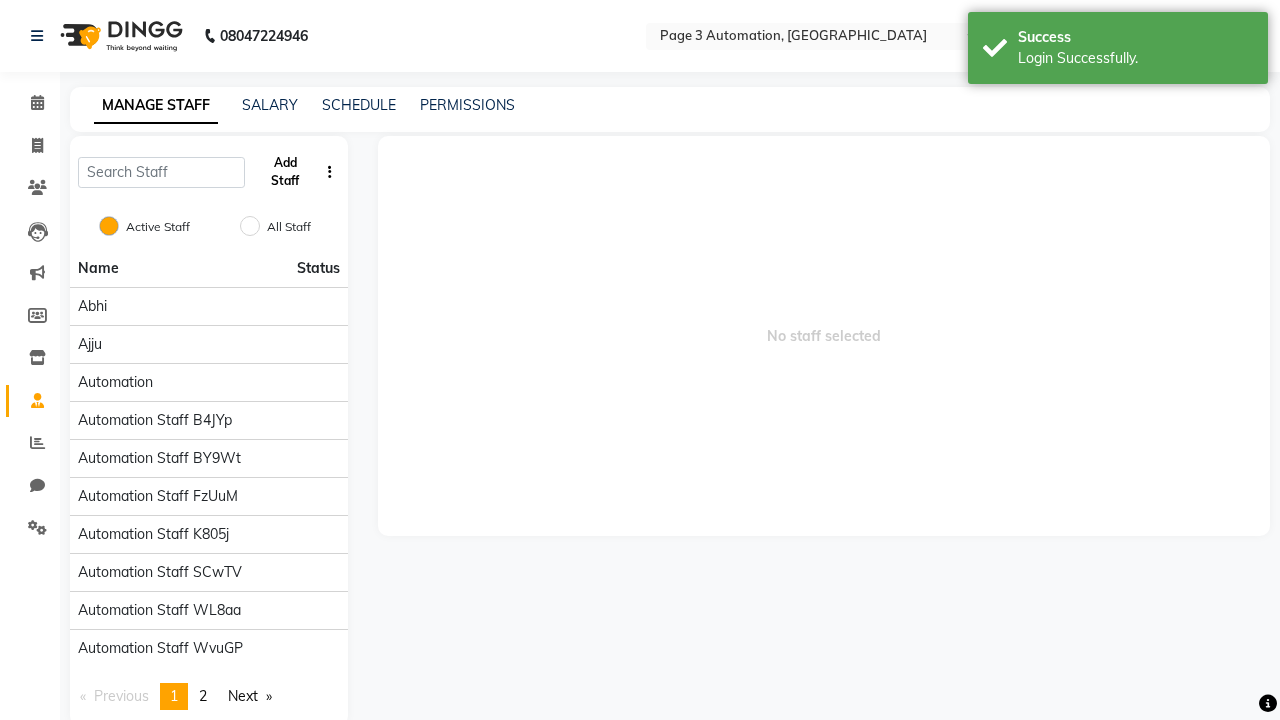 click on "Add Staff" 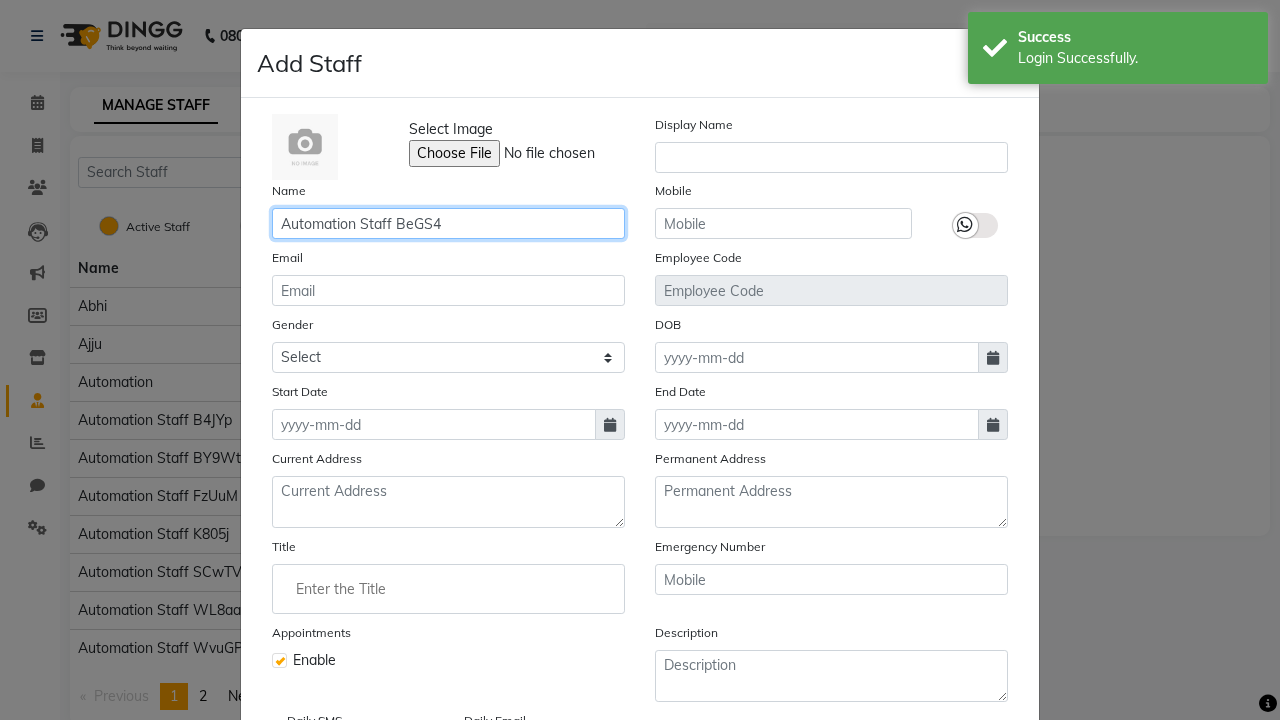 type on "Automation Staff BeGS4" 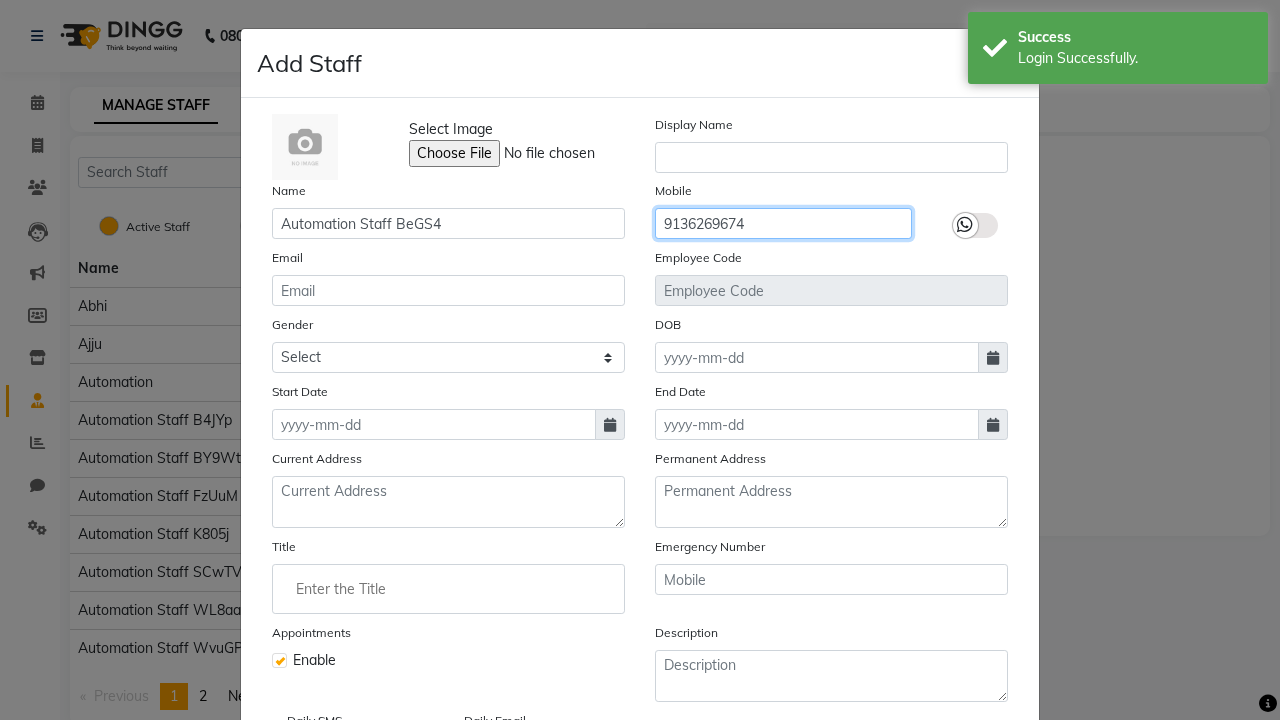 type on "9136269674" 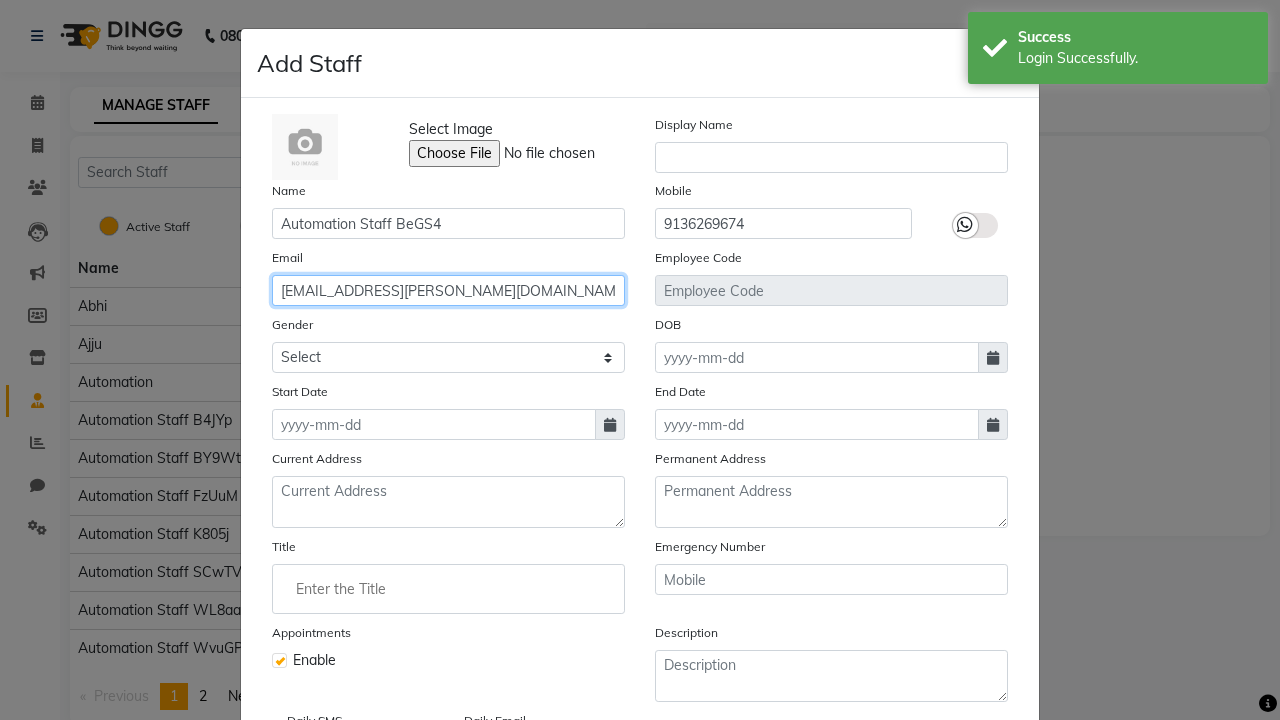 type on "[EMAIL_ADDRESS][PERSON_NAME][DOMAIN_NAME]" 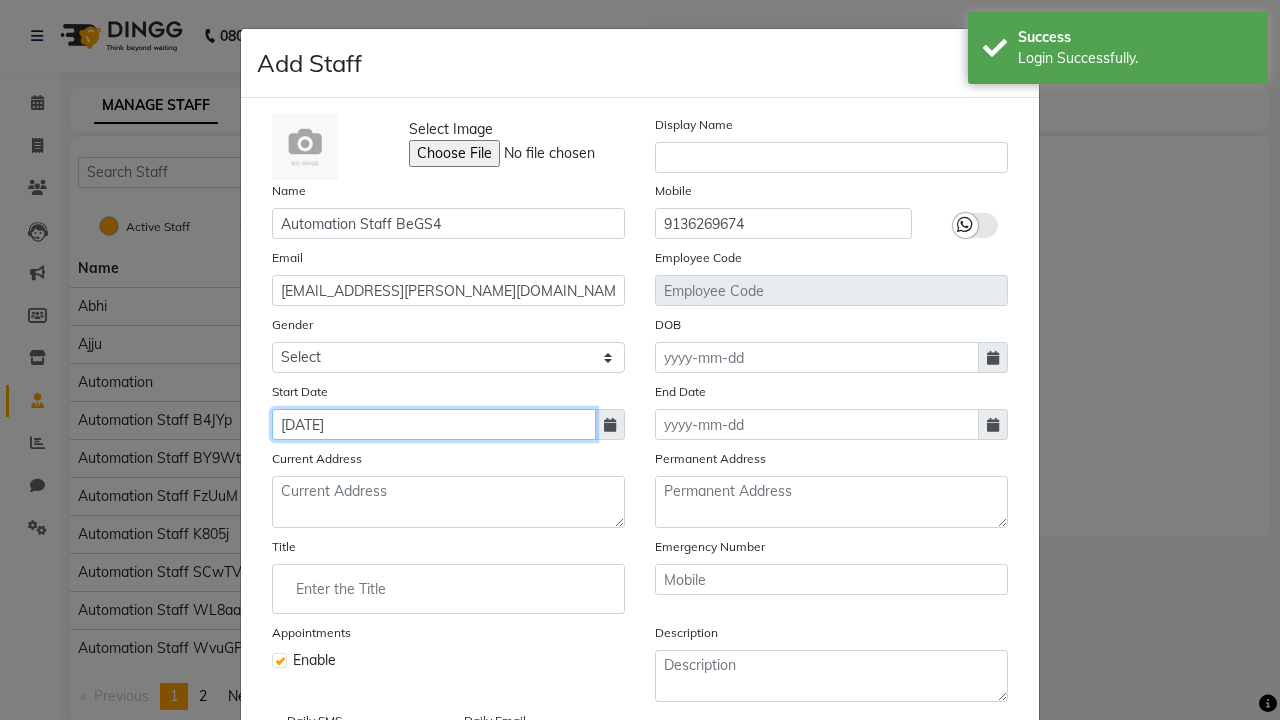 type on "[DATE]" 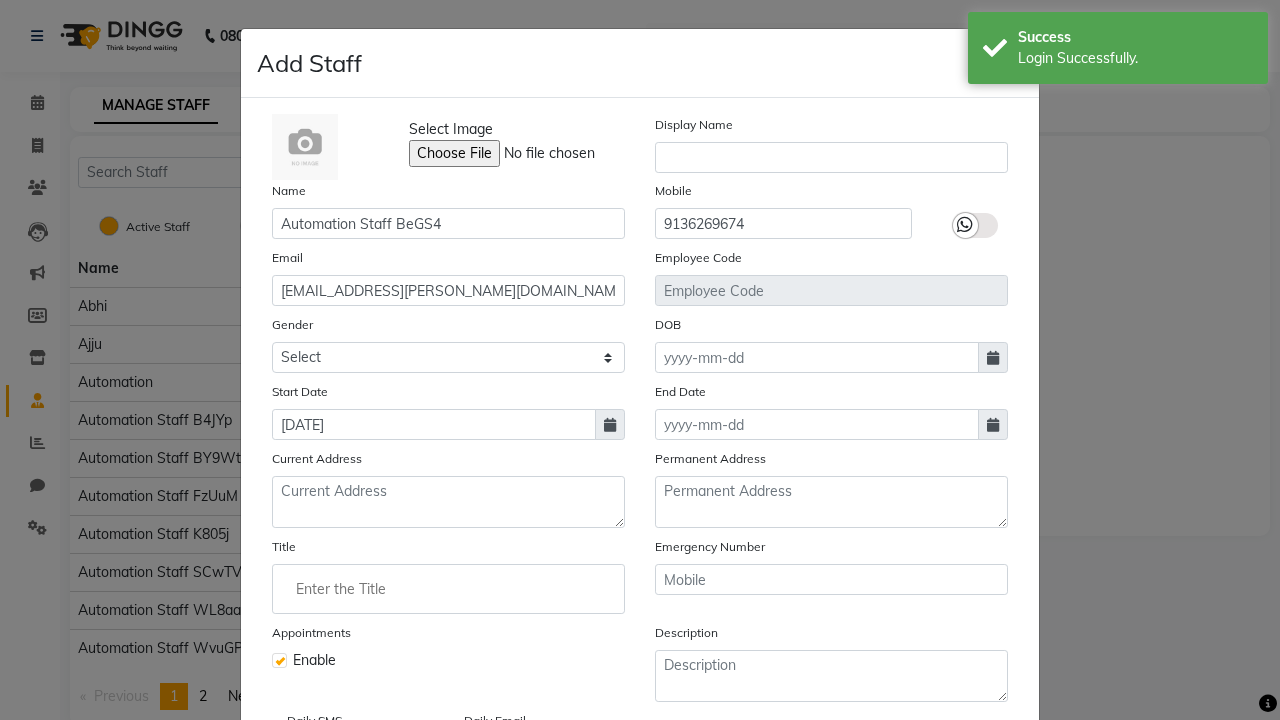 click on "Save" at bounding box center [988, 814] 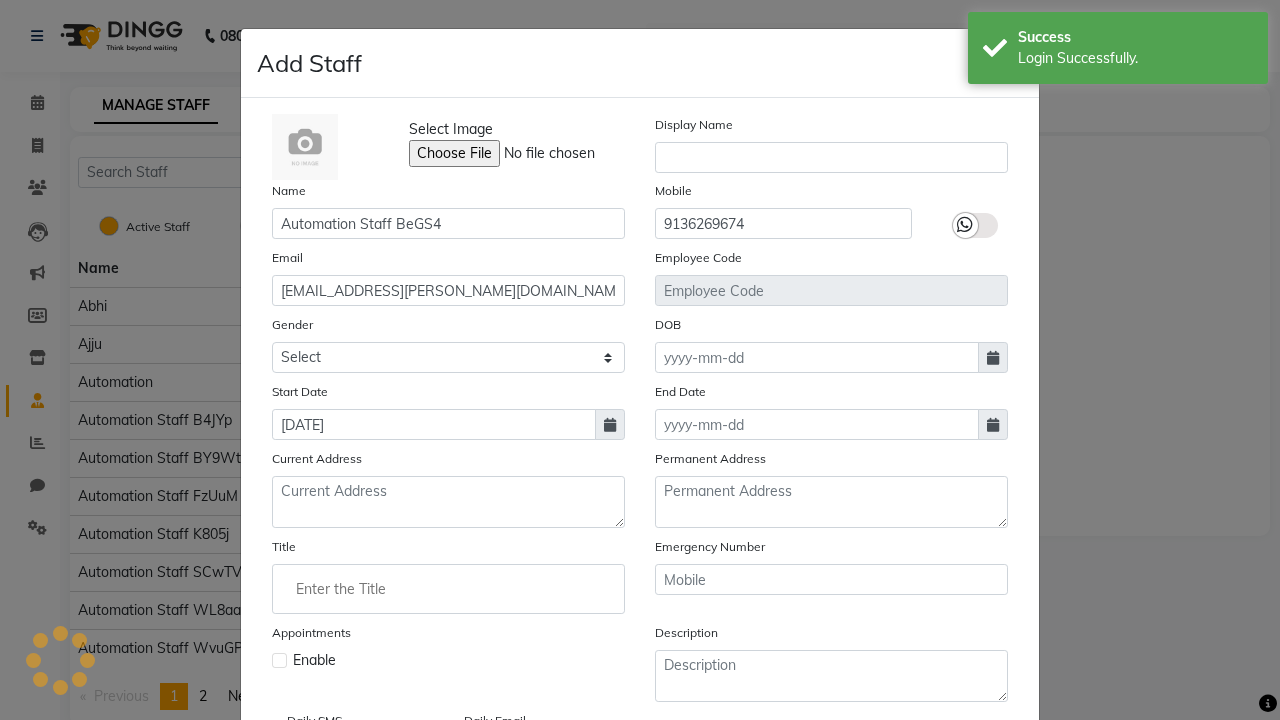 type 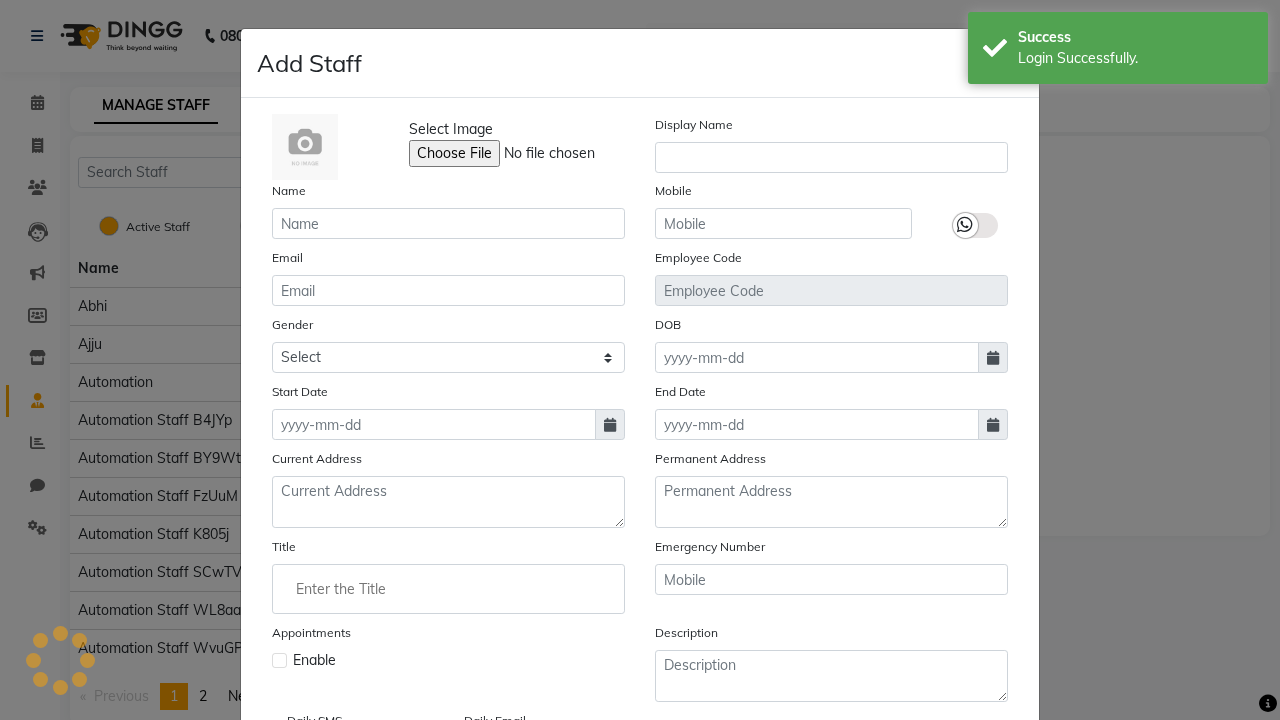 scroll, scrollTop: 162, scrollLeft: 0, axis: vertical 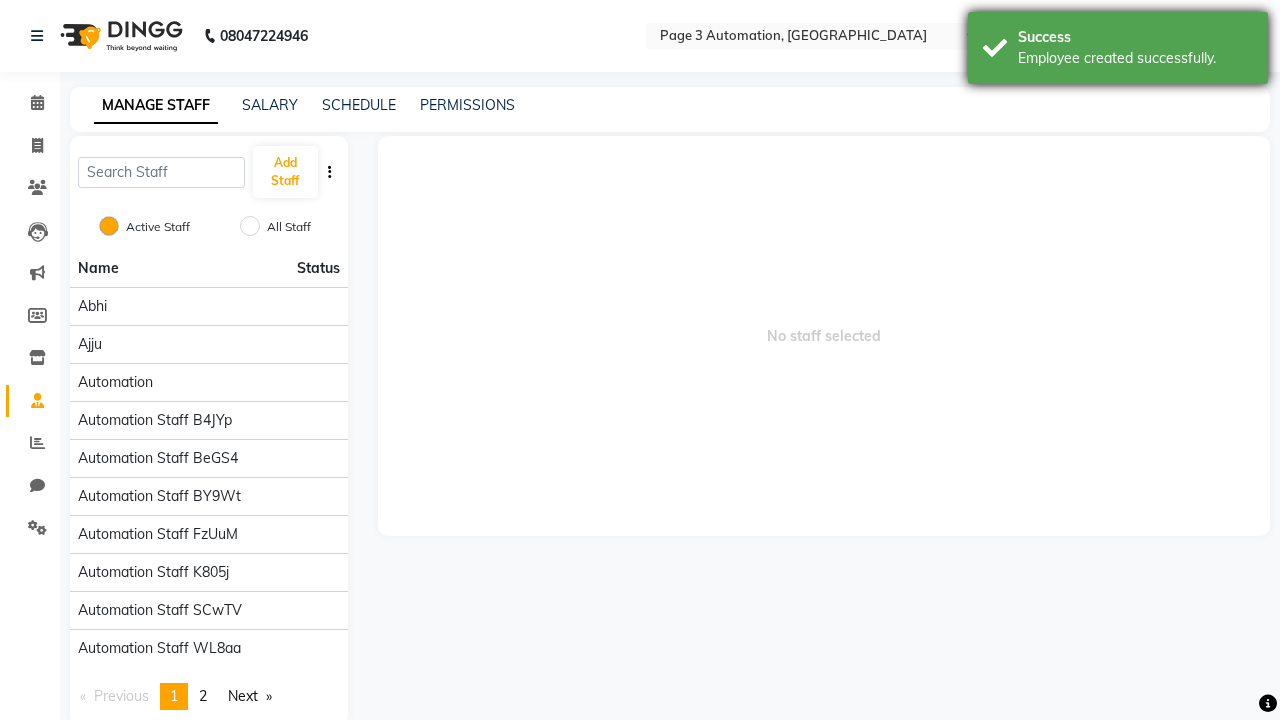click on "Employee created successfully." at bounding box center [1135, 58] 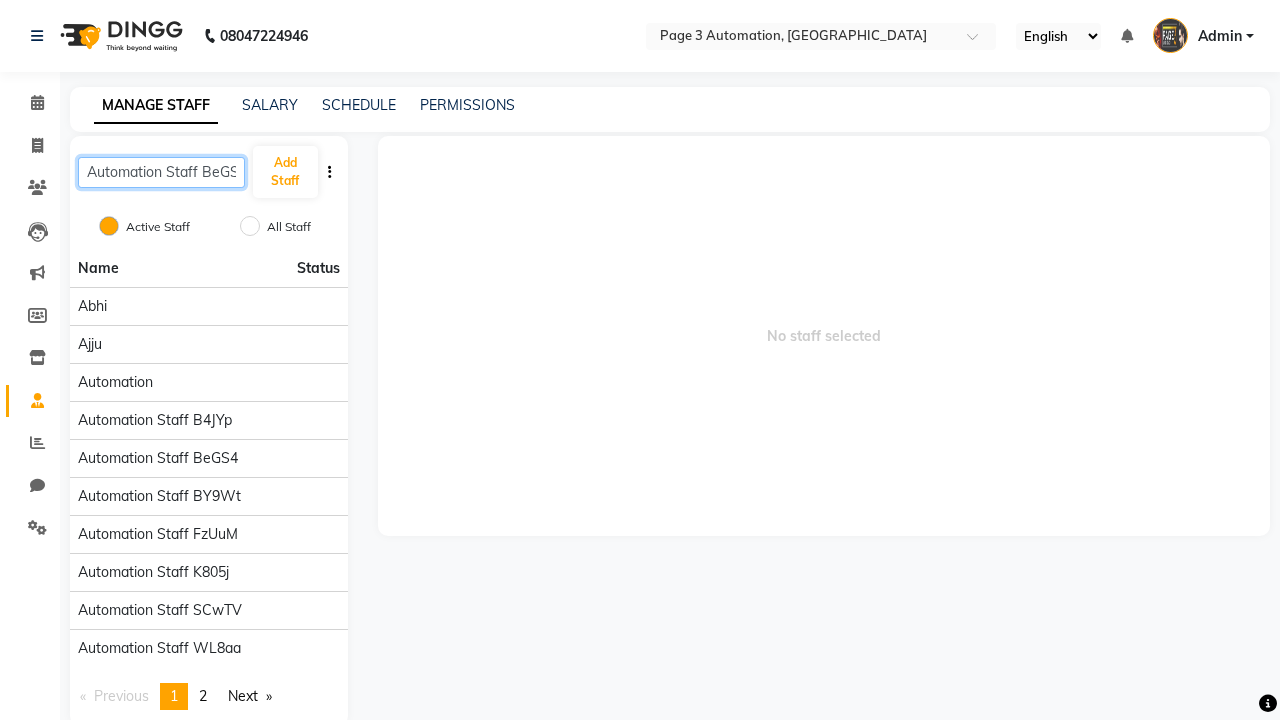 scroll, scrollTop: 0, scrollLeft: 11, axis: horizontal 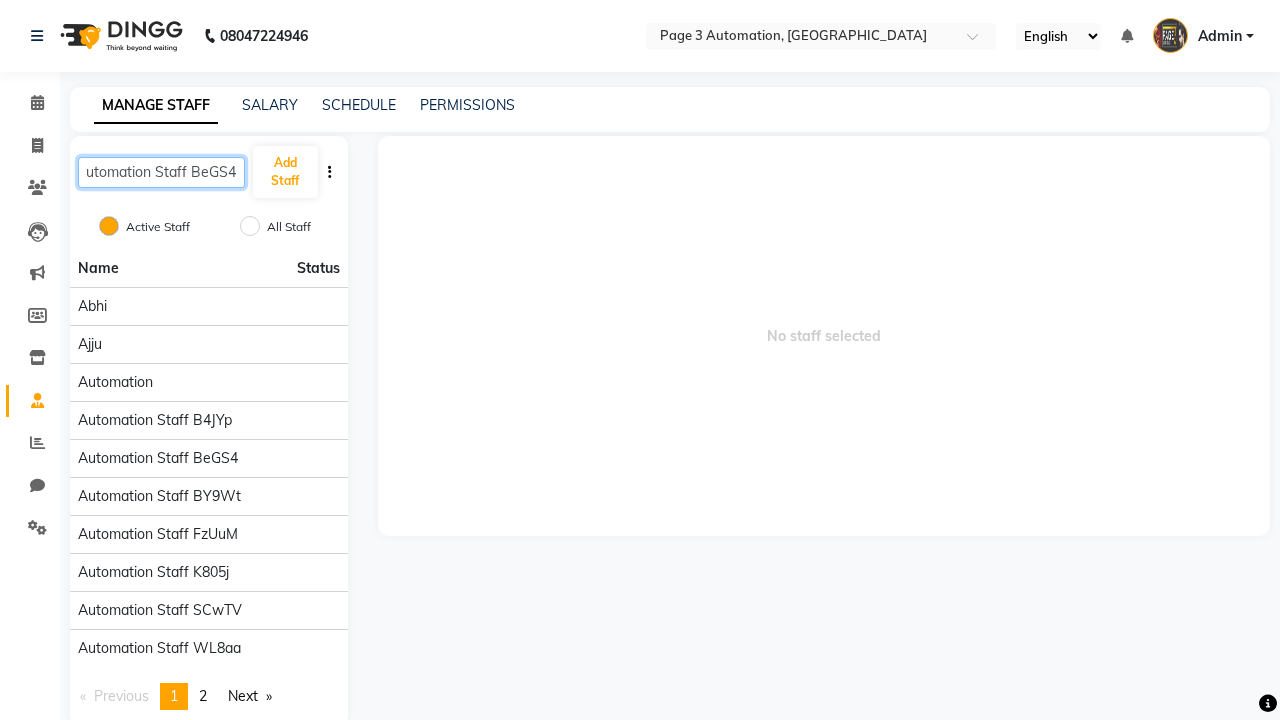 type on "Automation Staff BeGS4" 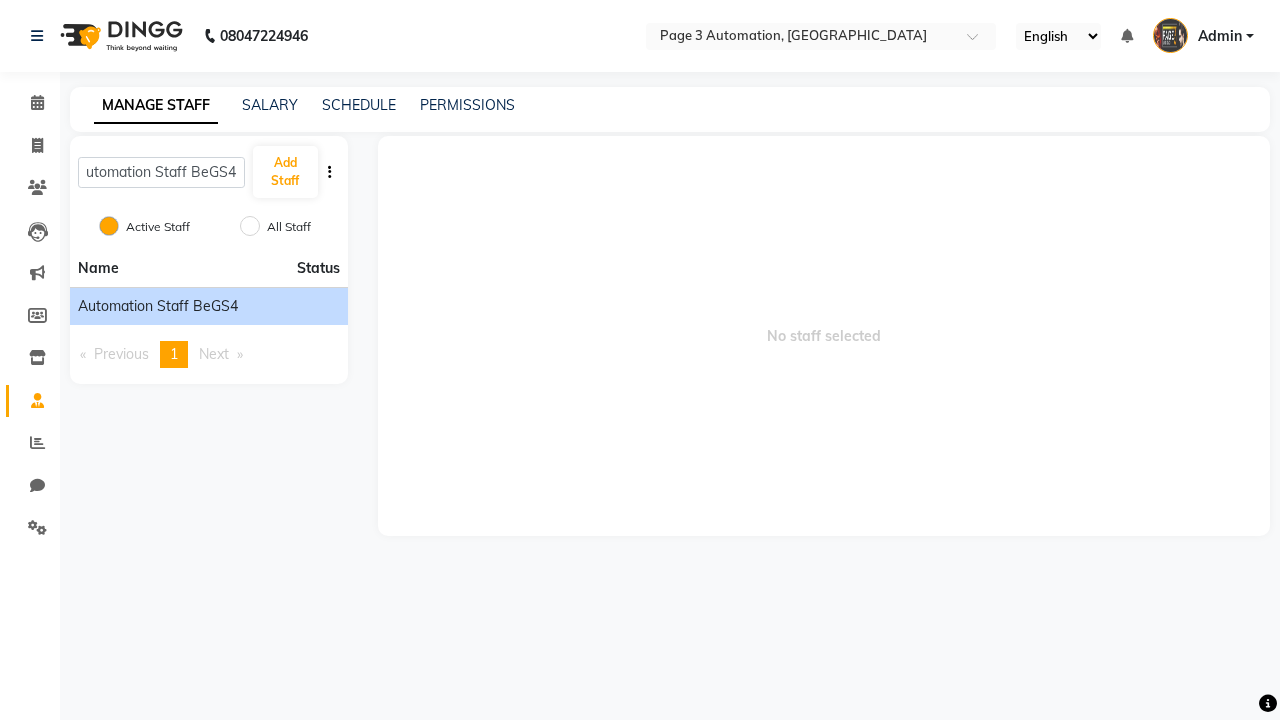 click on "Automation Staff BeGS4" 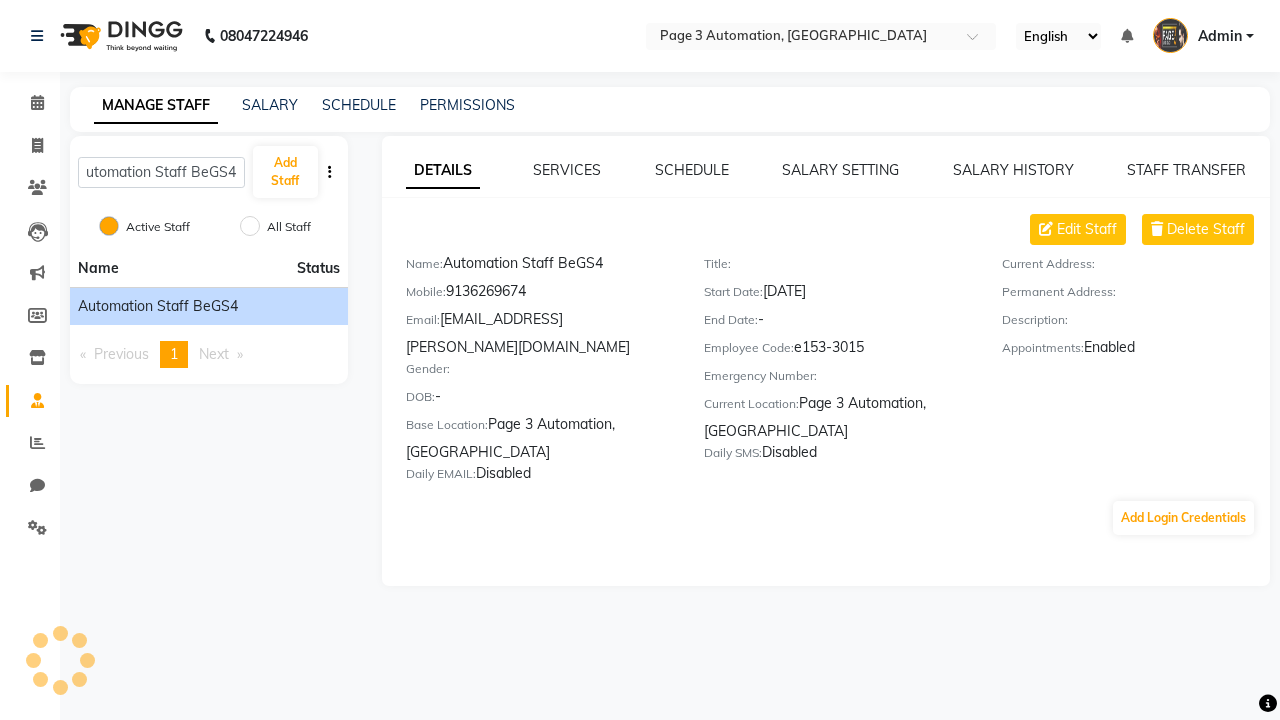 scroll, scrollTop: 0, scrollLeft: 0, axis: both 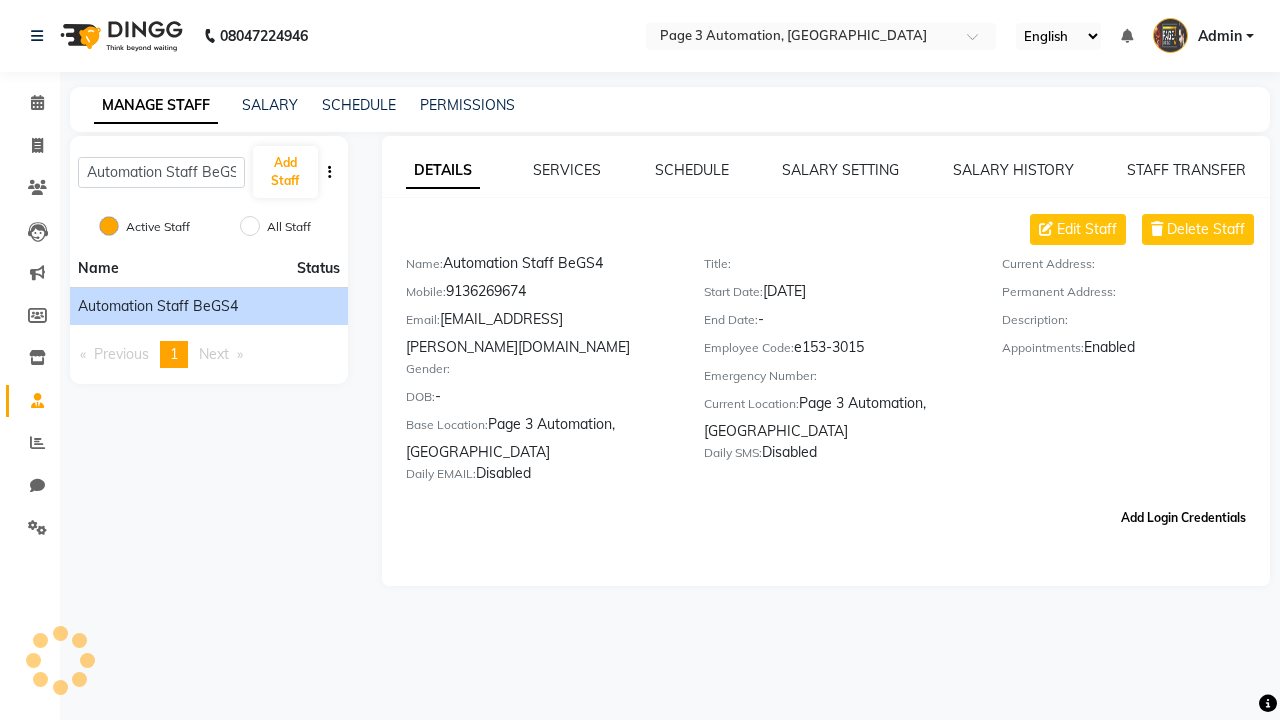 click on "Add Login Credentials" 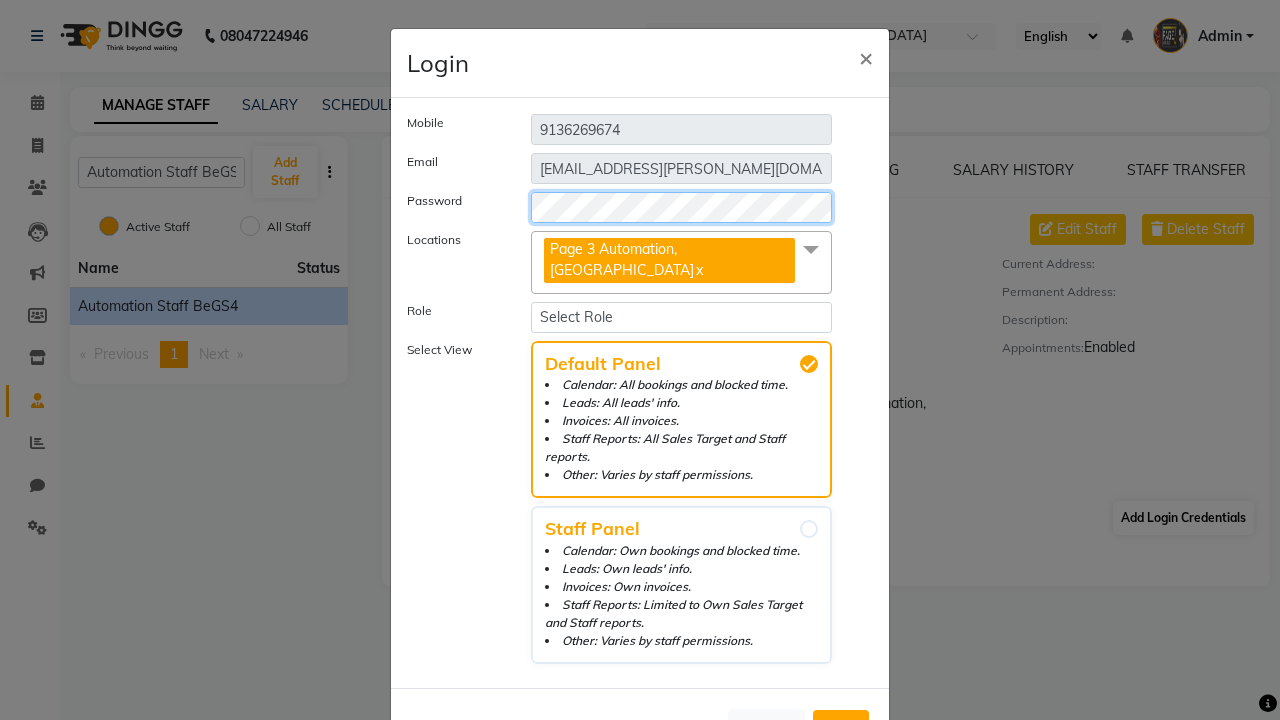 select on "4595" 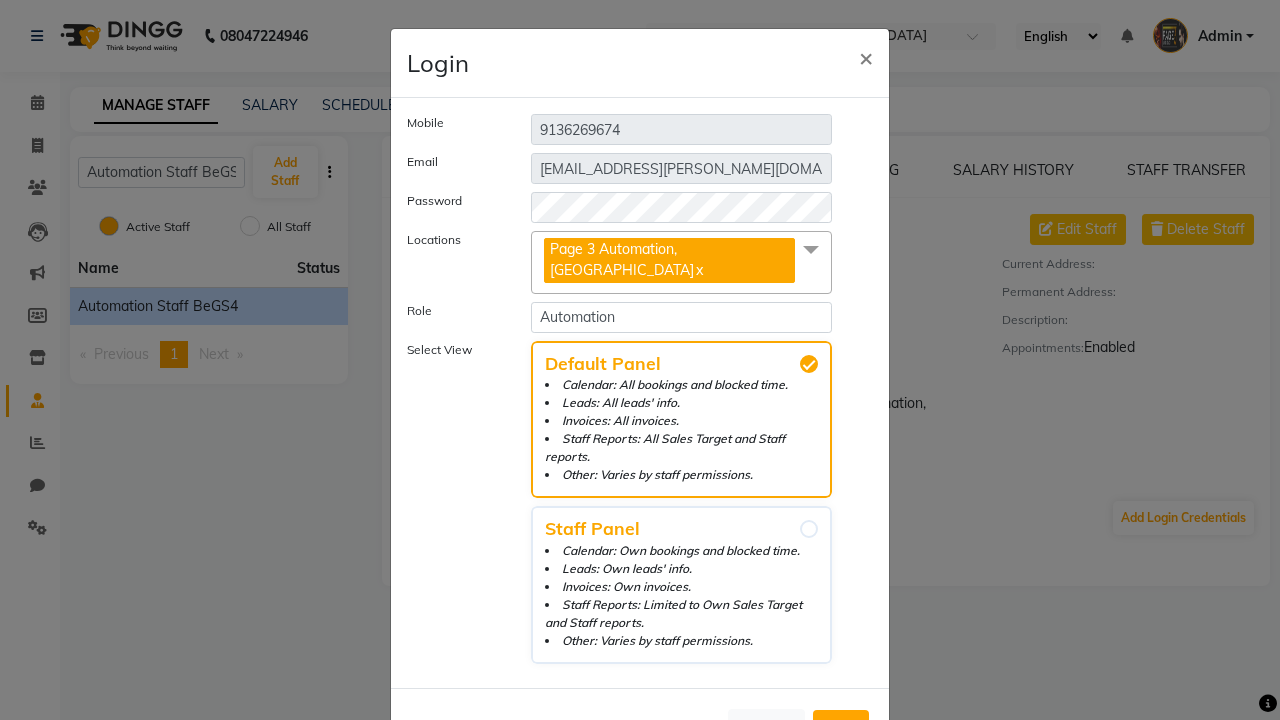 click on "Add" 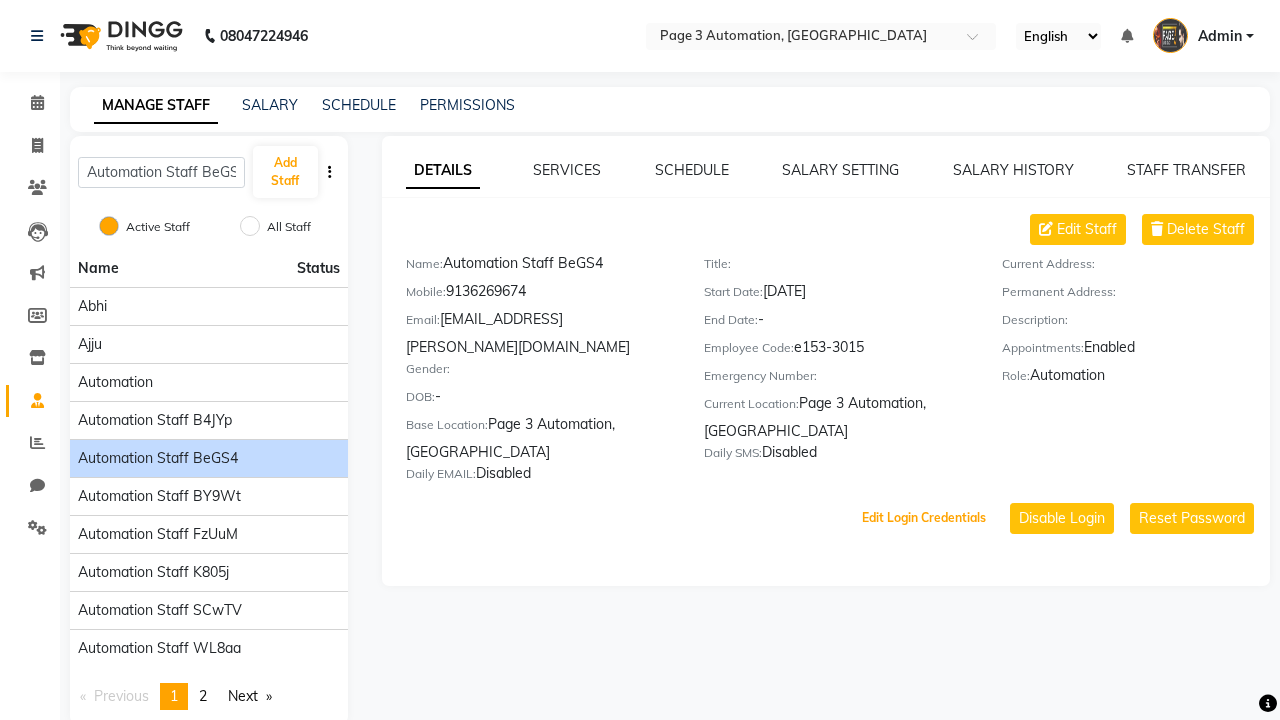 scroll, scrollTop: 55, scrollLeft: 0, axis: vertical 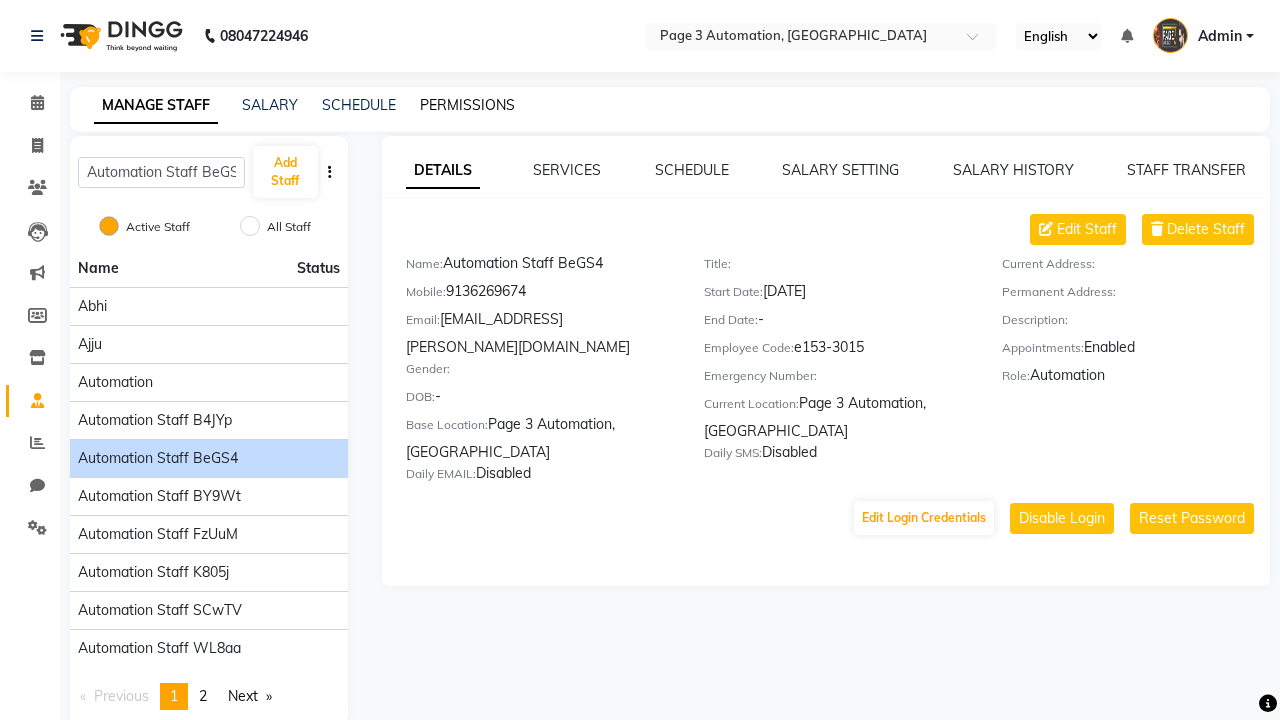 click on "PERMISSIONS" 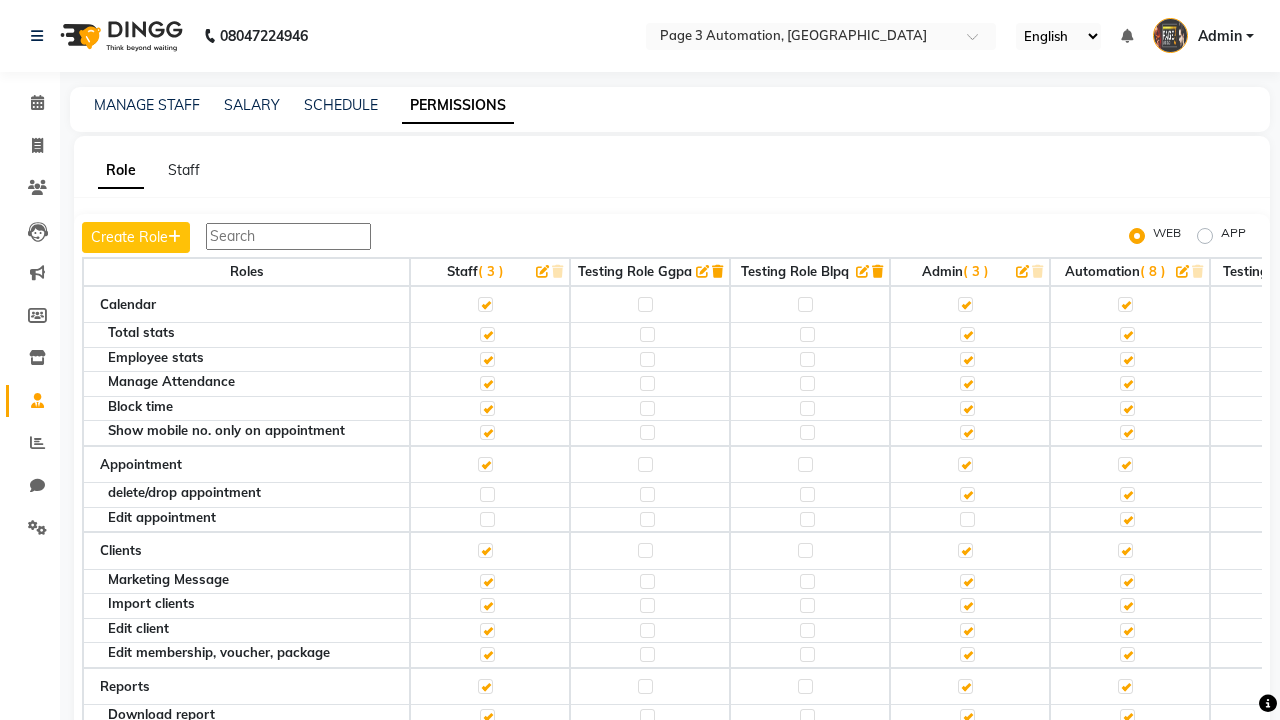 click 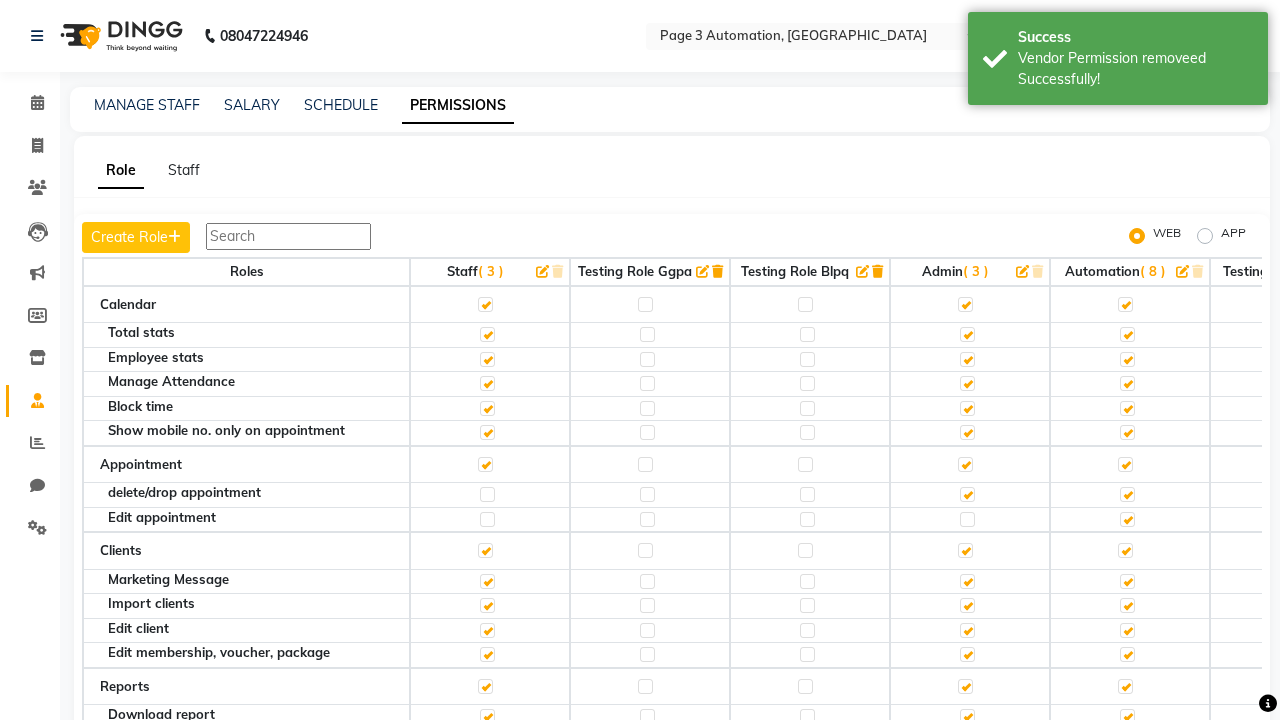 scroll, scrollTop: 1724, scrollLeft: 0, axis: vertical 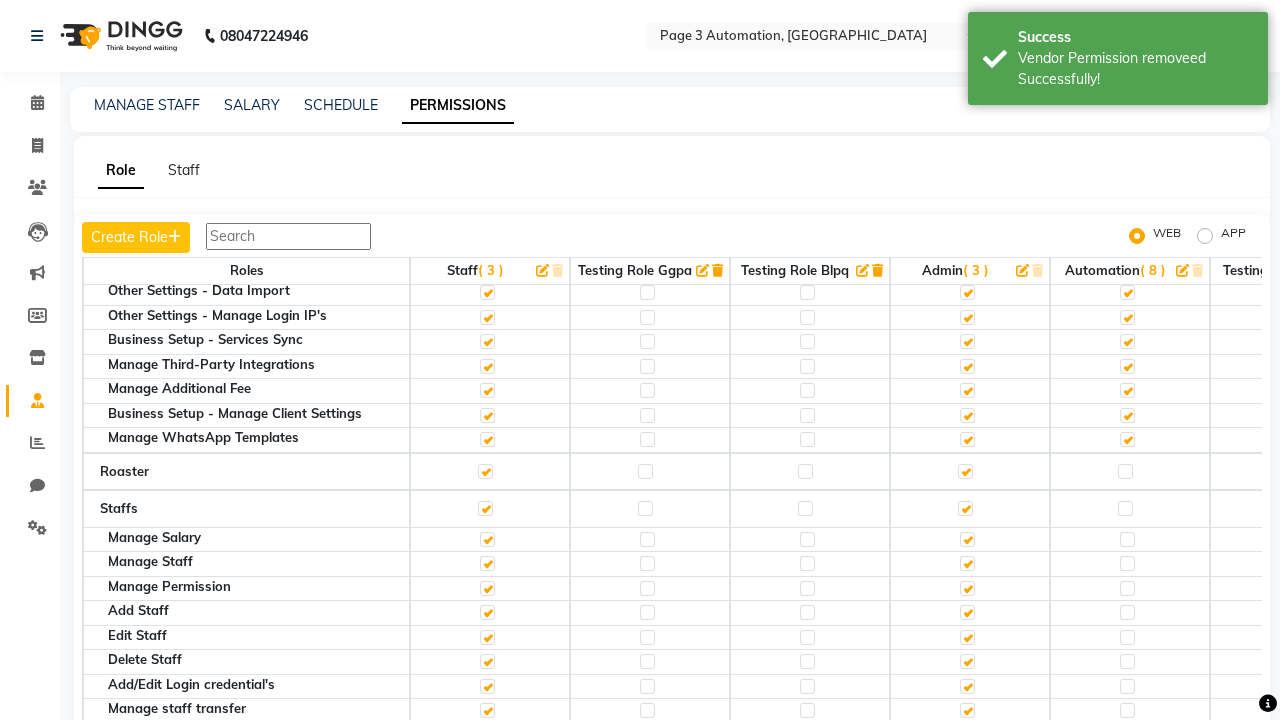 click 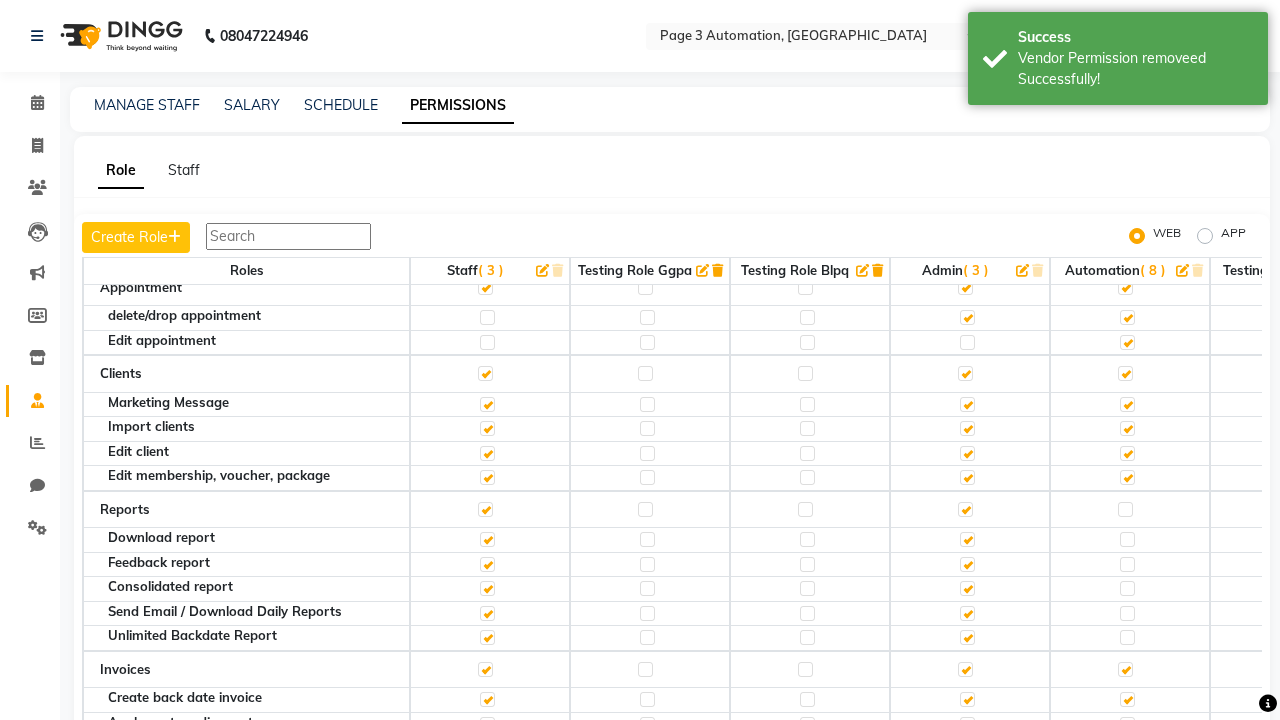 click 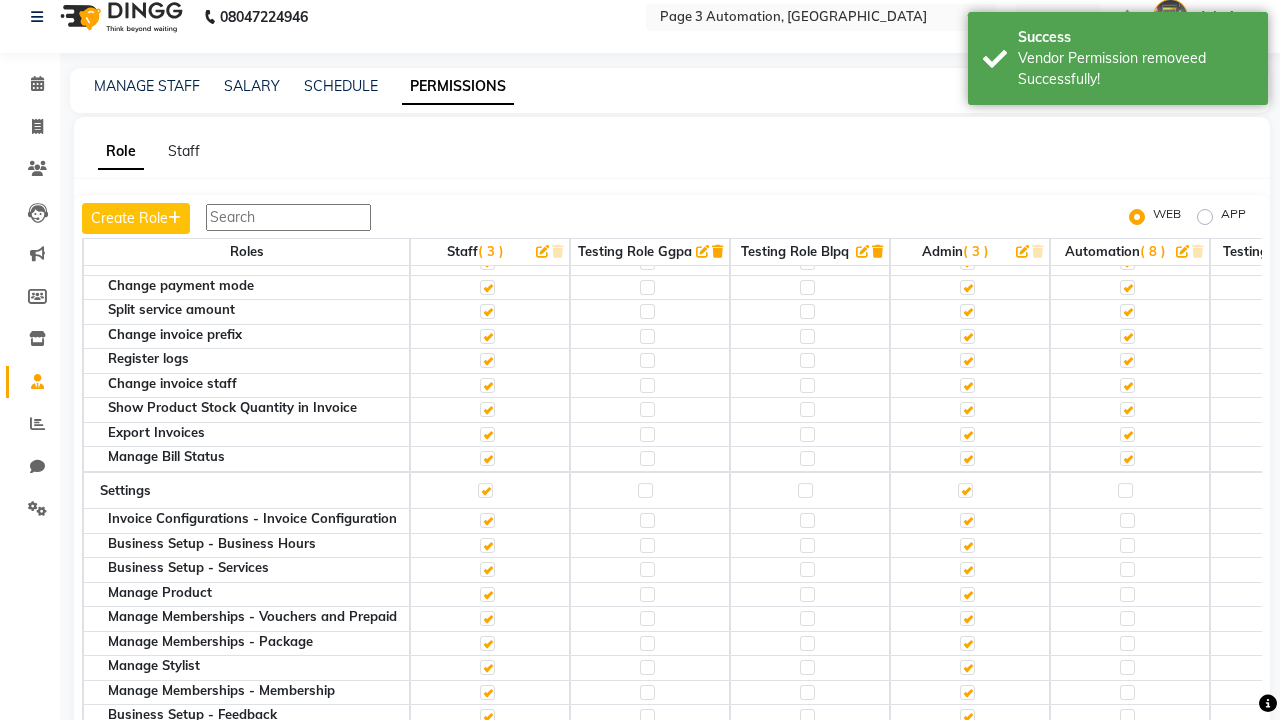 scroll, scrollTop: 0, scrollLeft: 0, axis: both 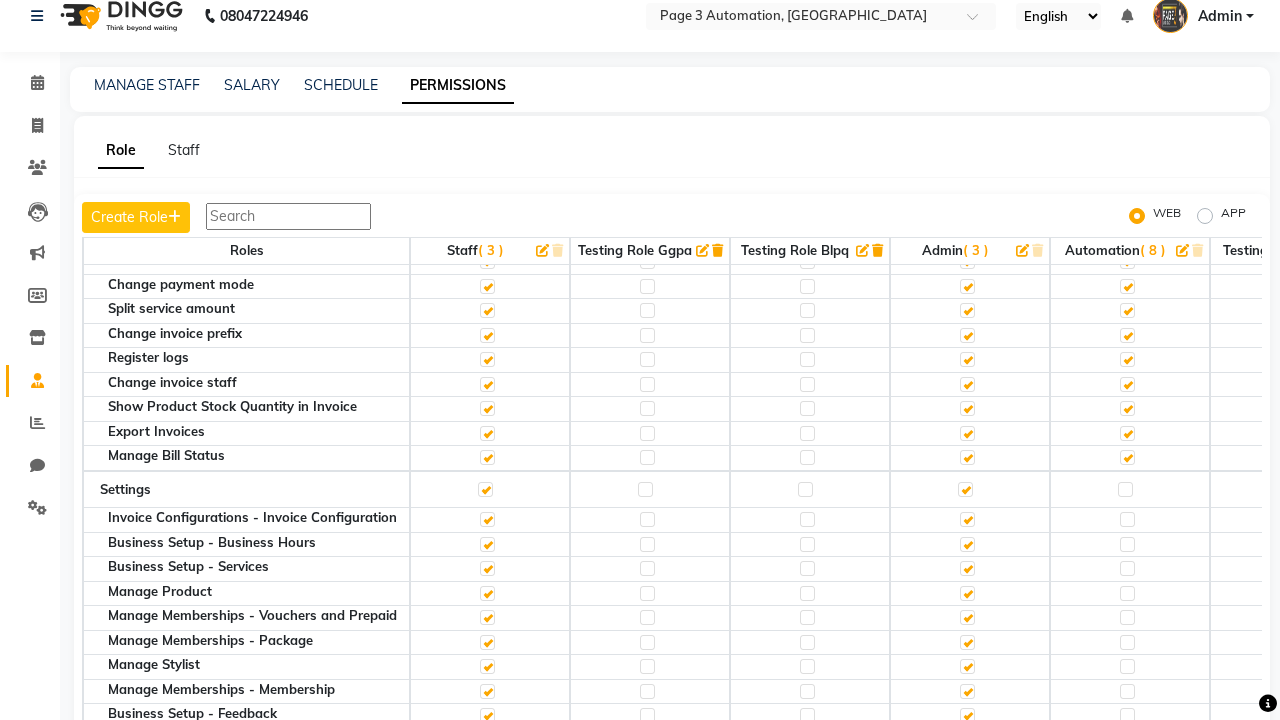 click on "Admin" at bounding box center [1220, 16] 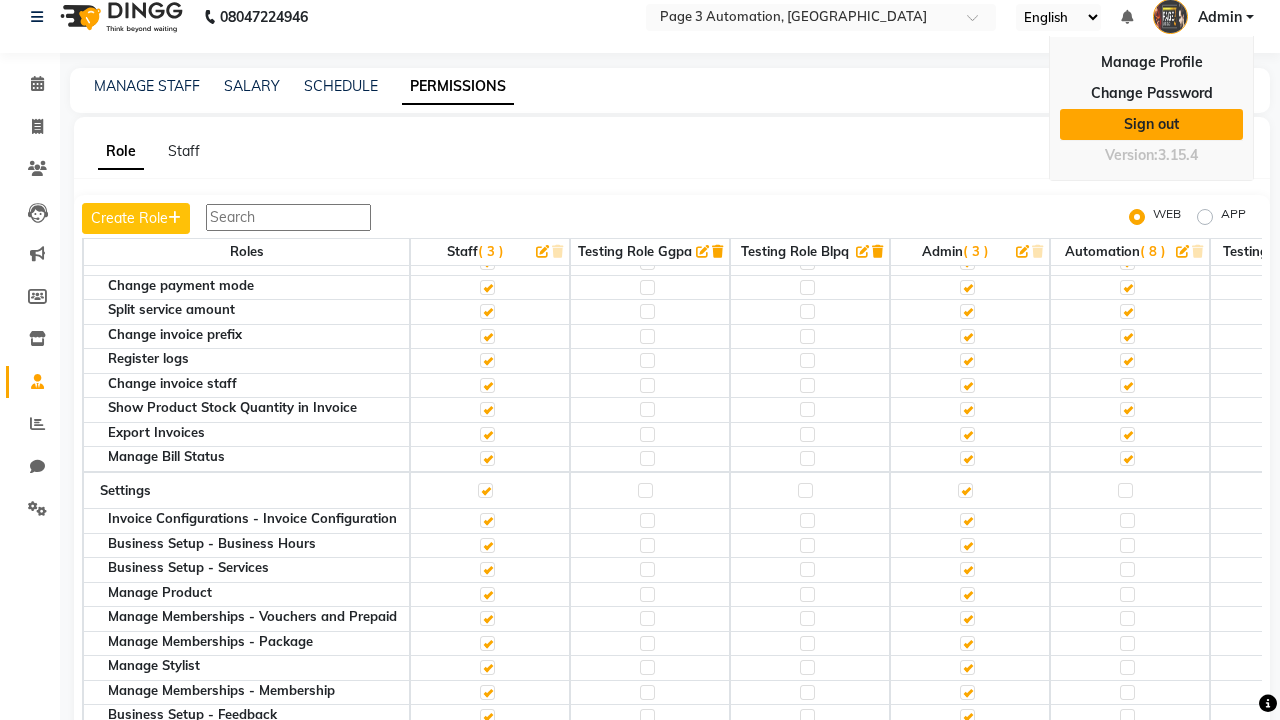 click on "Sign out" at bounding box center (1151, 124) 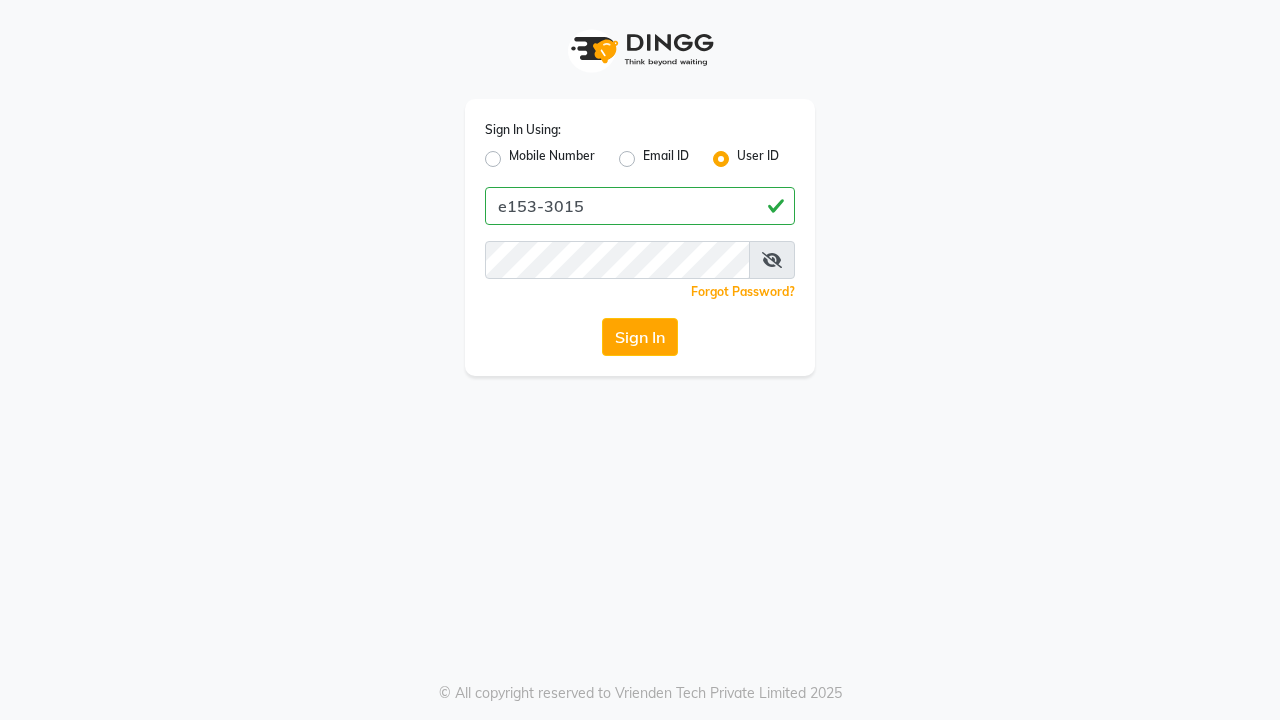 scroll, scrollTop: 0, scrollLeft: 0, axis: both 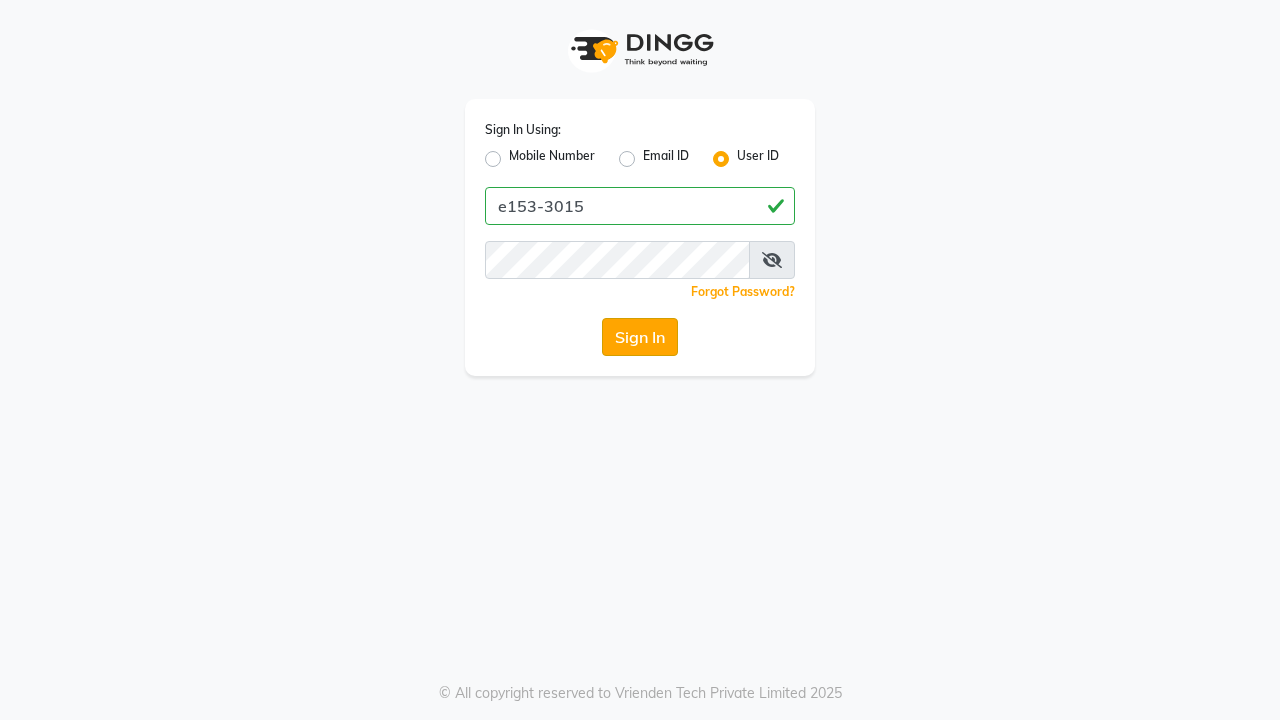 click on "Sign In" 